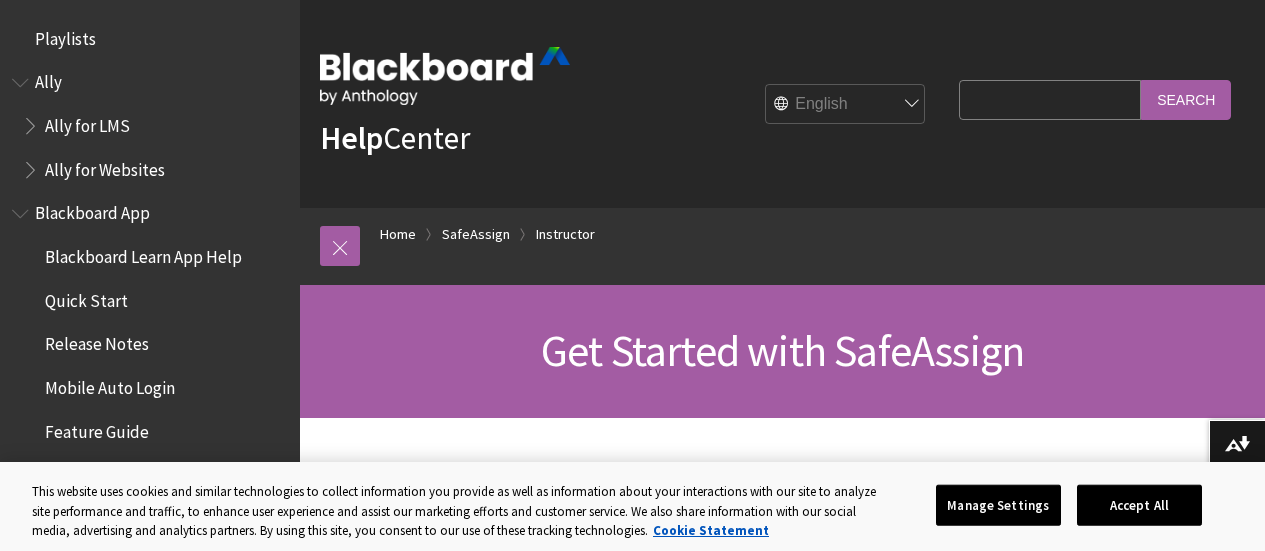 scroll, scrollTop: 462, scrollLeft: 0, axis: vertical 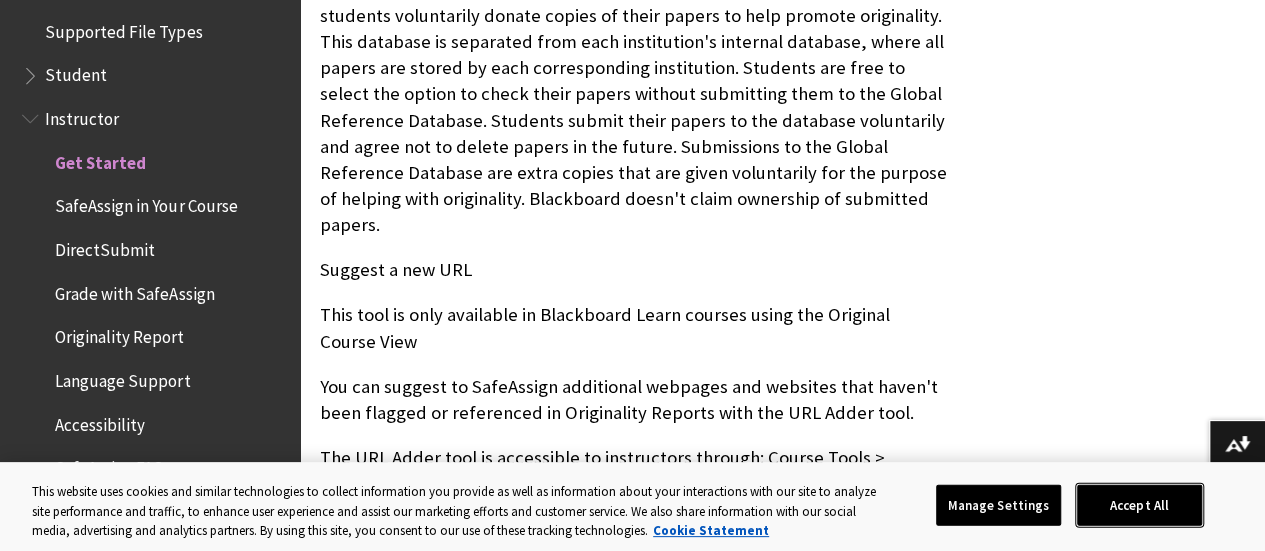 click on "Accept All" at bounding box center (1139, 505) 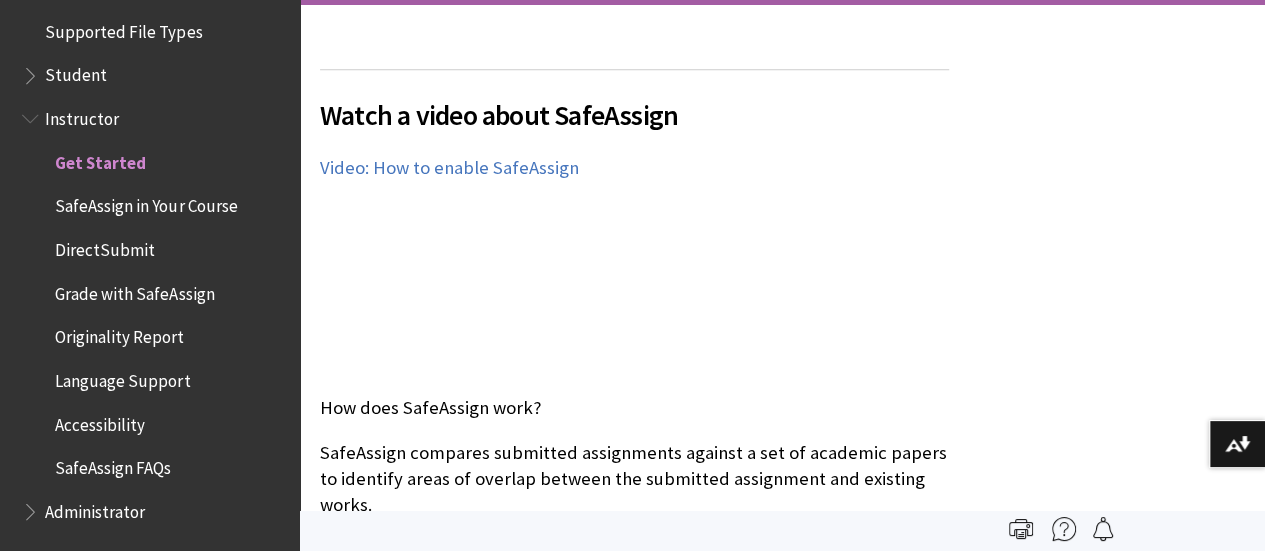 scroll, scrollTop: 412, scrollLeft: 0, axis: vertical 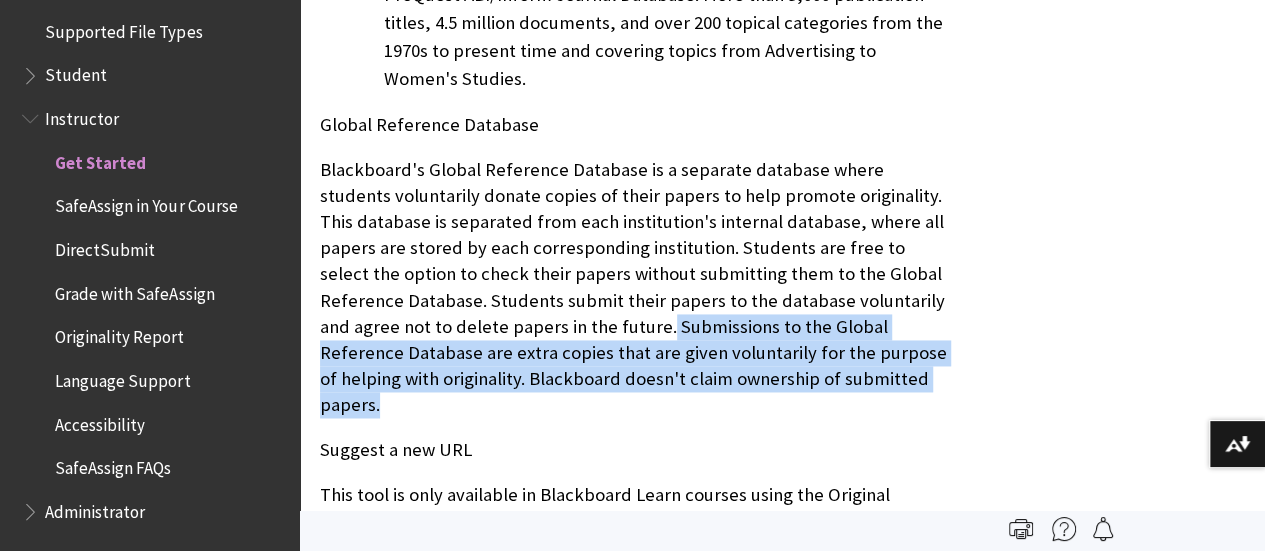 drag, startPoint x: 582, startPoint y: 273, endPoint x: 968, endPoint y: 325, distance: 389.48685 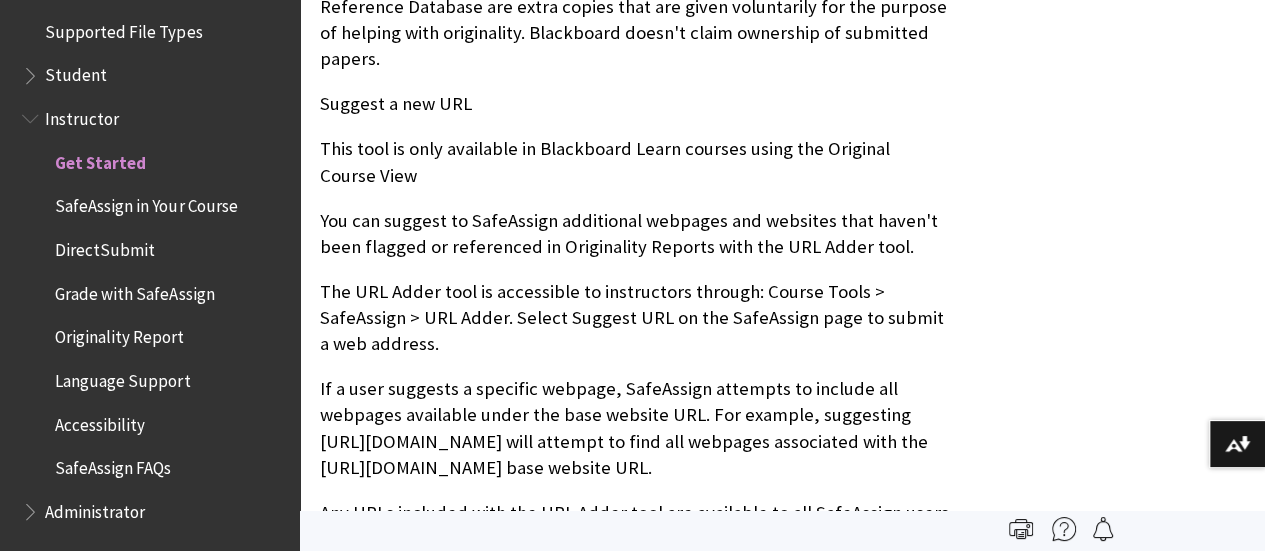 scroll, scrollTop: 1742, scrollLeft: 0, axis: vertical 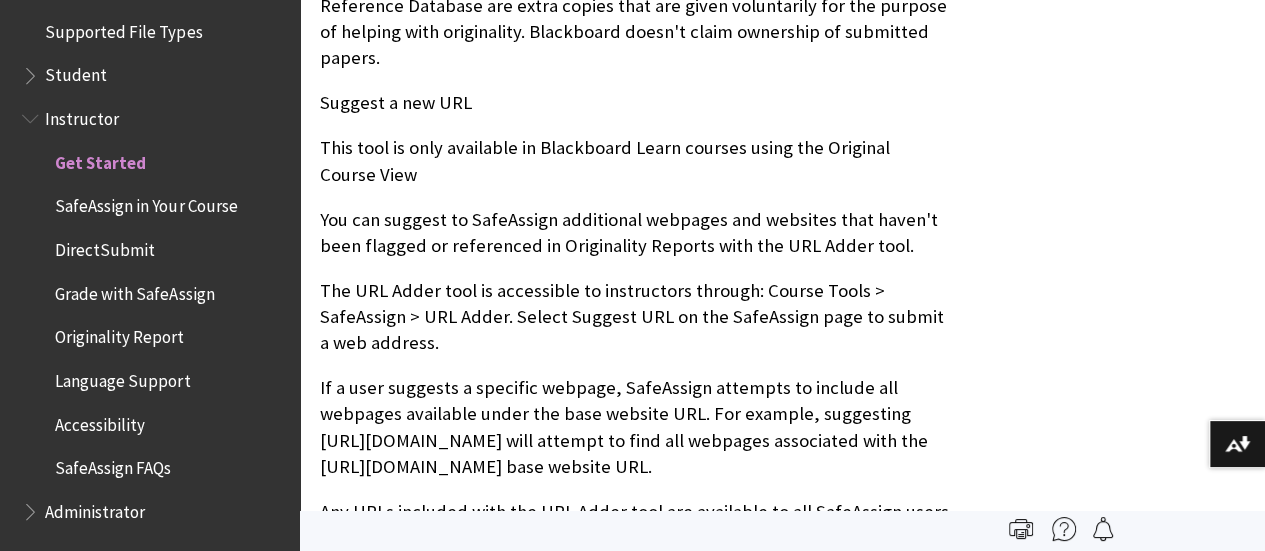 click on "Watch a video about SafeAssign The following narrated video provides a visual and auditory representation of some of the information included on this page. For a detailed description of what is portrayed in the video,  open the video on Vimeo . Video: How to enable SafeAssign
How does SafeAssign work? SafeAssign compares submitted assignments against a set of academic papers to identify areas of overlap between the submitted assignment and existing works. Effective as both a deterrent and an educational tool, you can use SafeAssign to review assignment submissions for originality and create opportunities to help students identify how to properly attribute sources rather than paraphrase. Global Reference Database Suggest a new URL Supported files SafeAssign in action ." at bounding box center [634, 215] 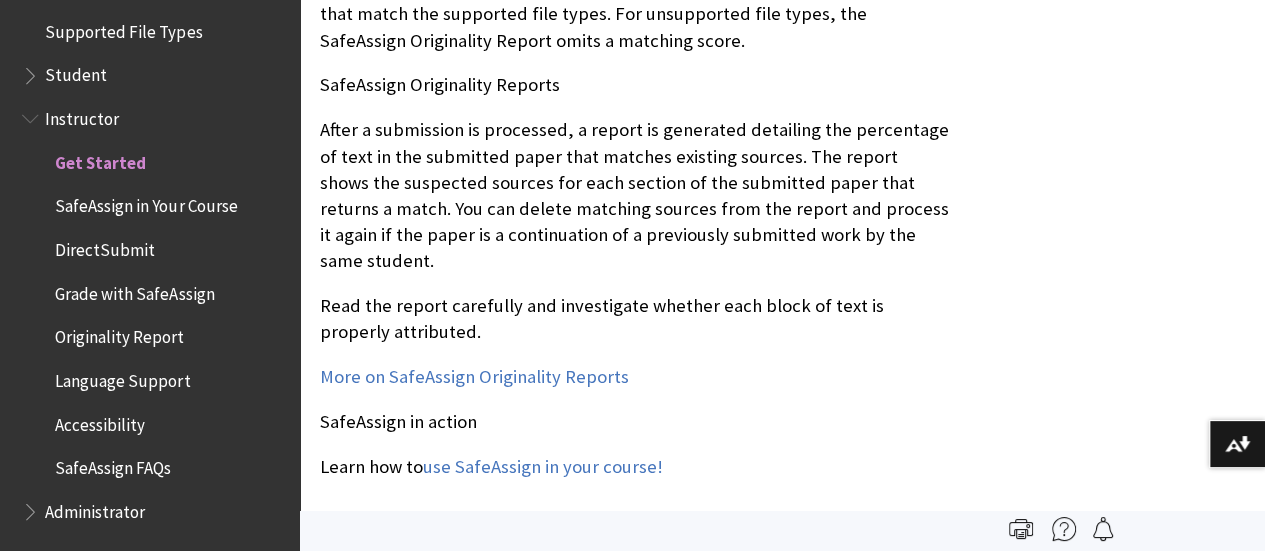 scroll, scrollTop: 2628, scrollLeft: 0, axis: vertical 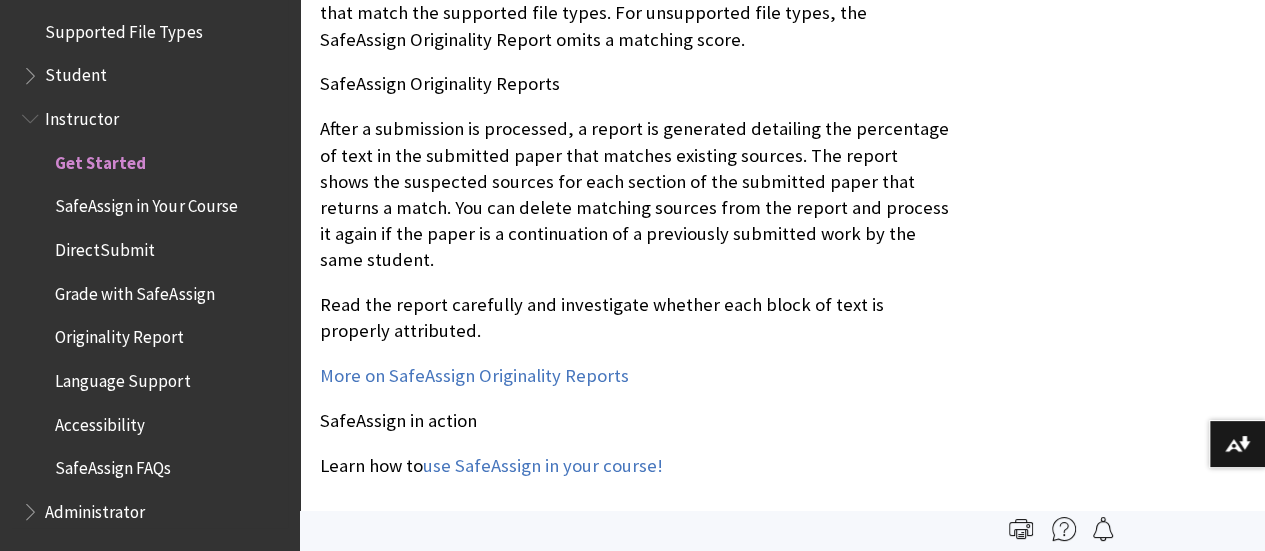 click on "Originality Report" at bounding box center (119, 334) 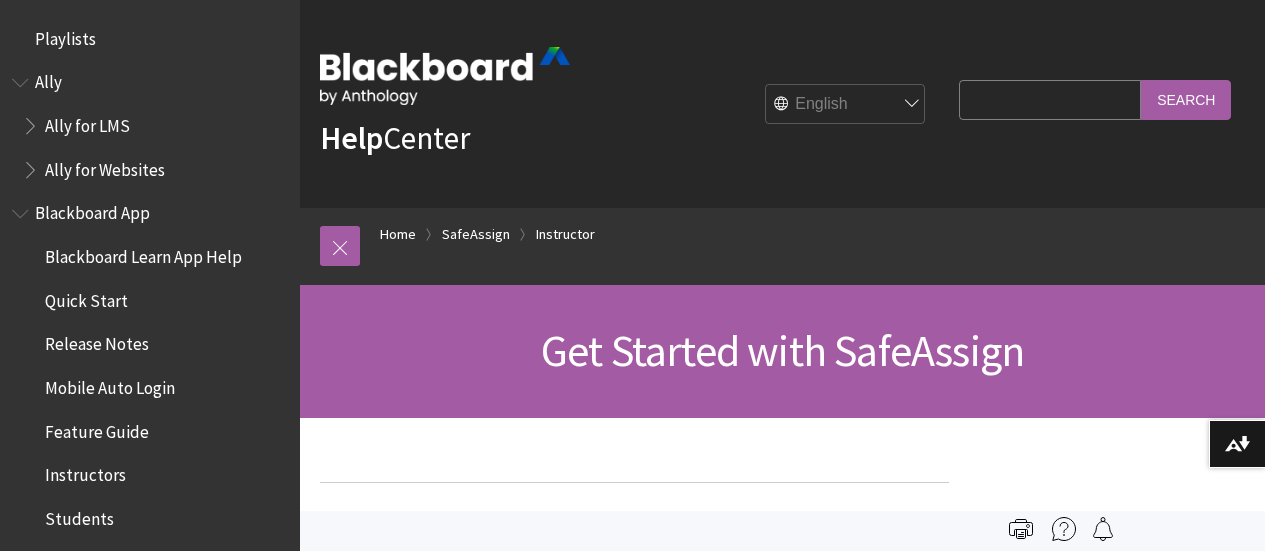 scroll, scrollTop: 264, scrollLeft: 0, axis: vertical 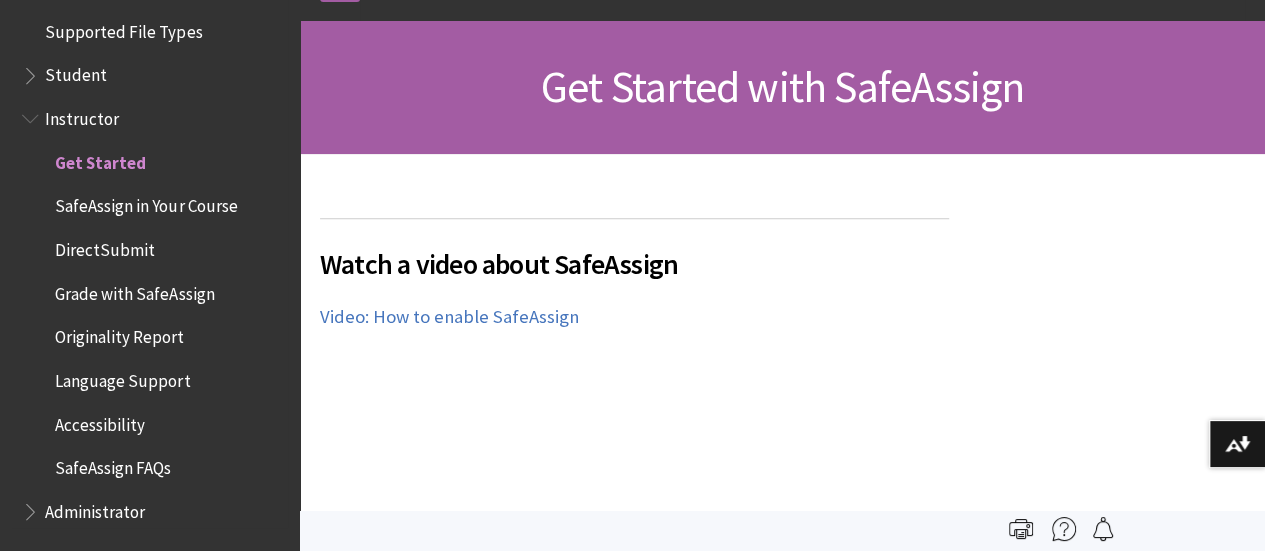 click on "SafeAssign in Your Course" at bounding box center (146, 203) 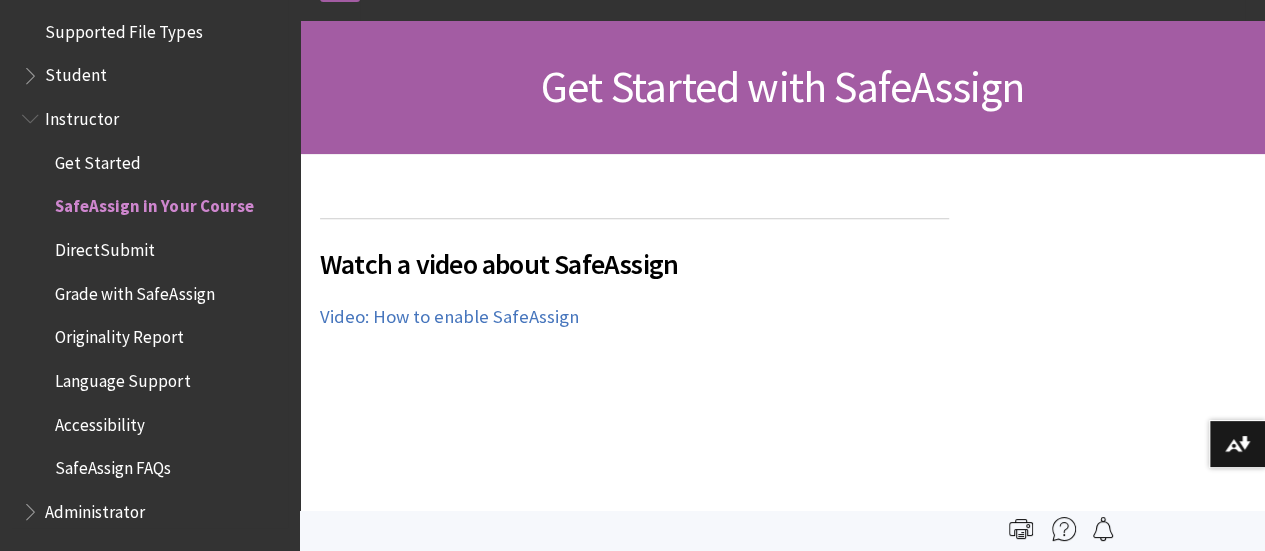 click on "DirectSubmit" at bounding box center [105, 246] 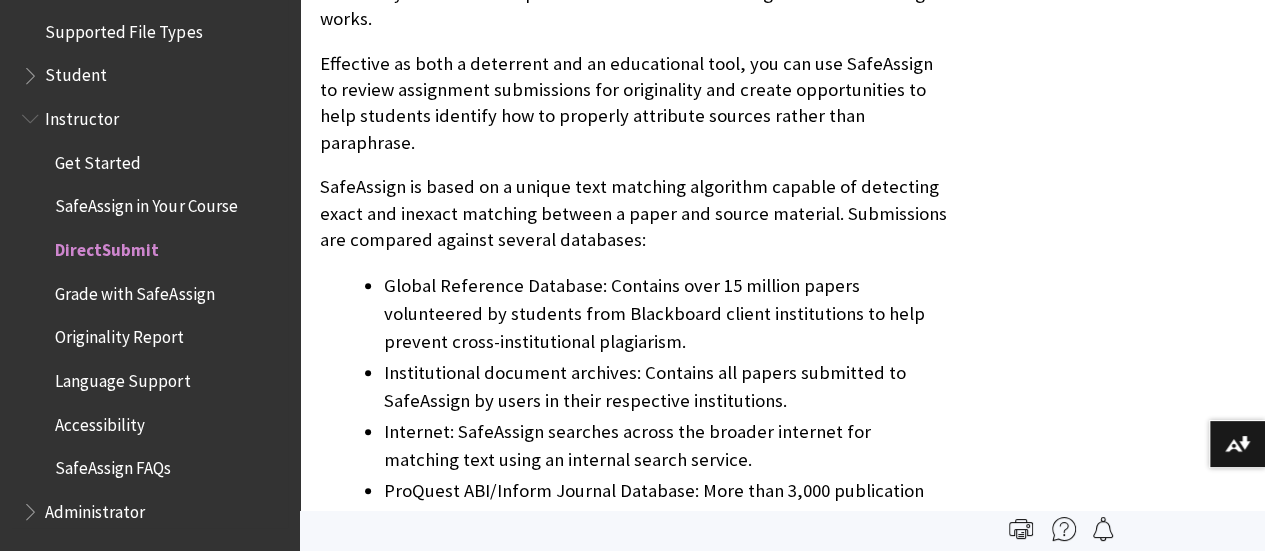 scroll, scrollTop: 902, scrollLeft: 0, axis: vertical 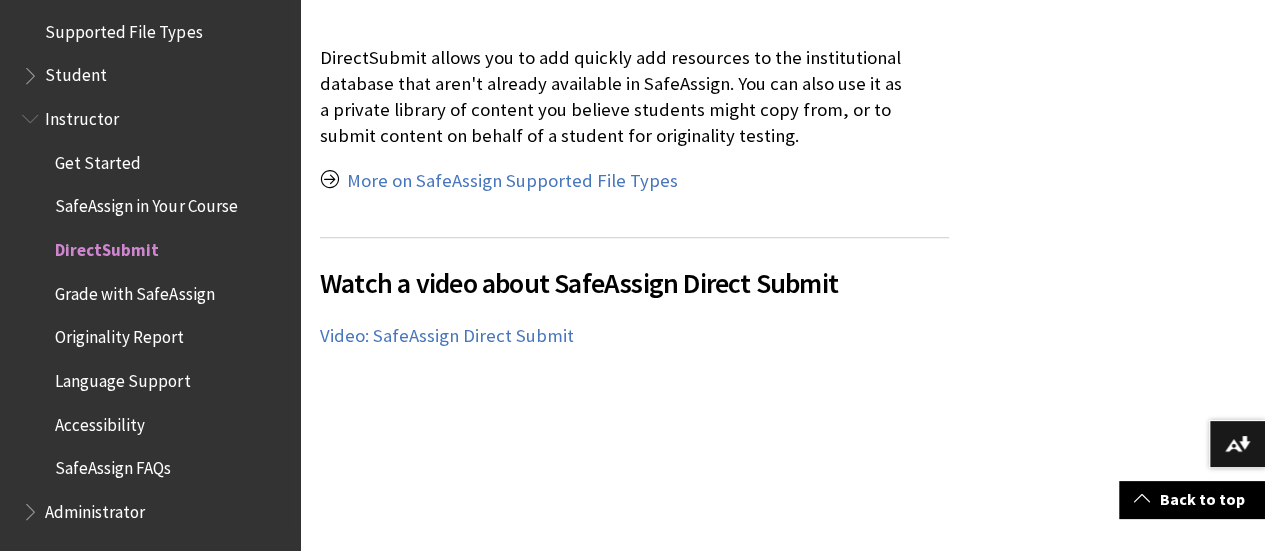 click on "Grade with SafeAssign" at bounding box center (134, 290) 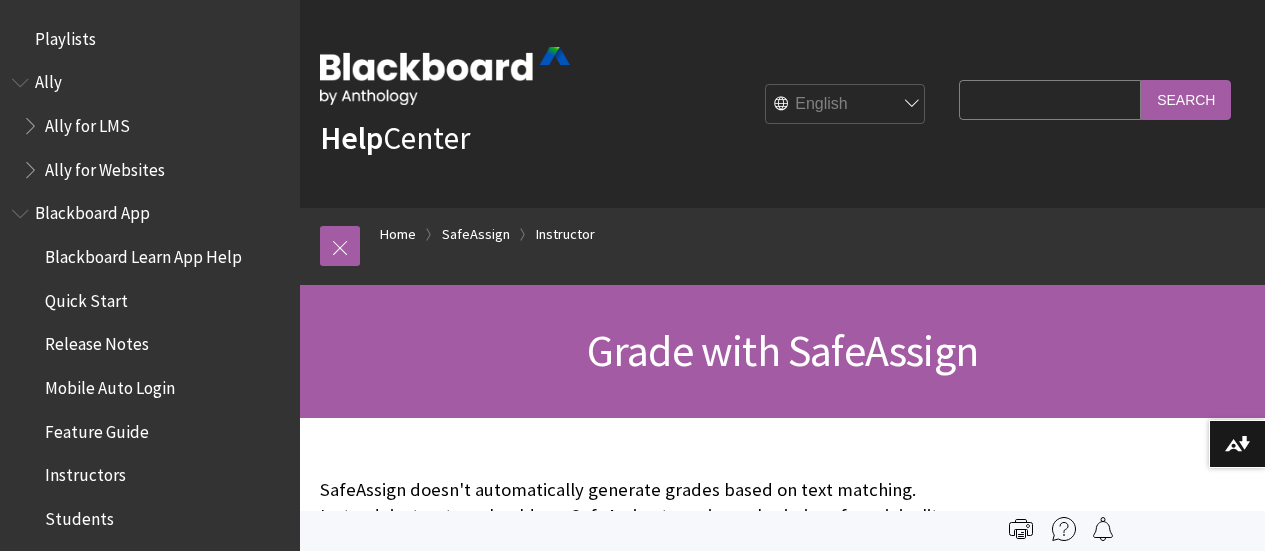 scroll, scrollTop: 0, scrollLeft: 0, axis: both 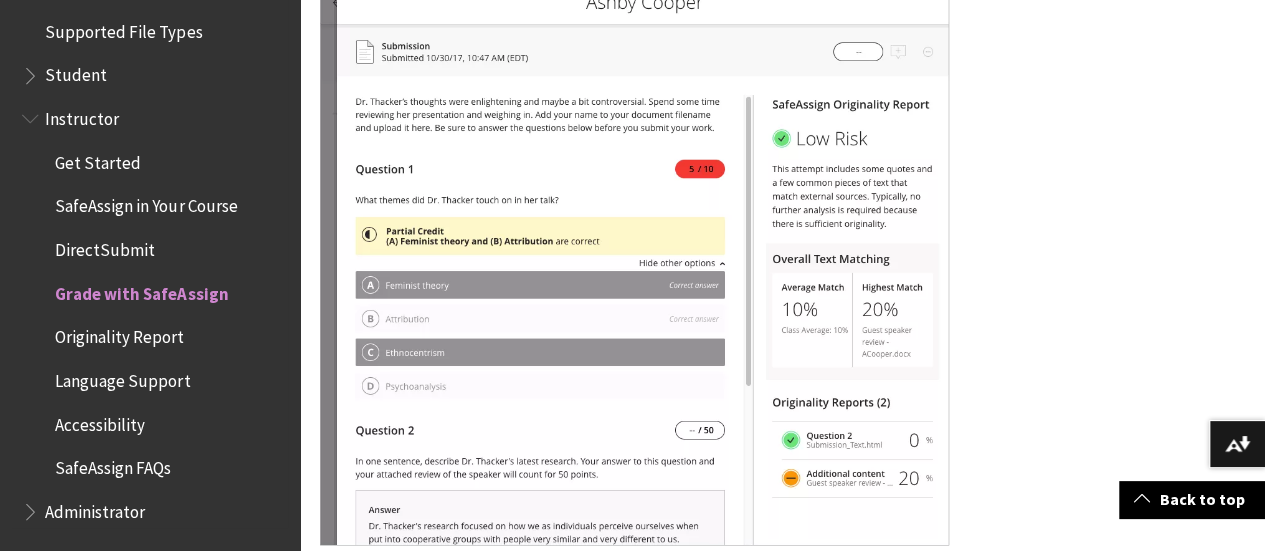 click on "Get Started SafeAssign in Your Course DirectSubmit Grade with SafeAssign Originality Report Language Support Accessibility SafeAssign FAQs" at bounding box center (155, 315) 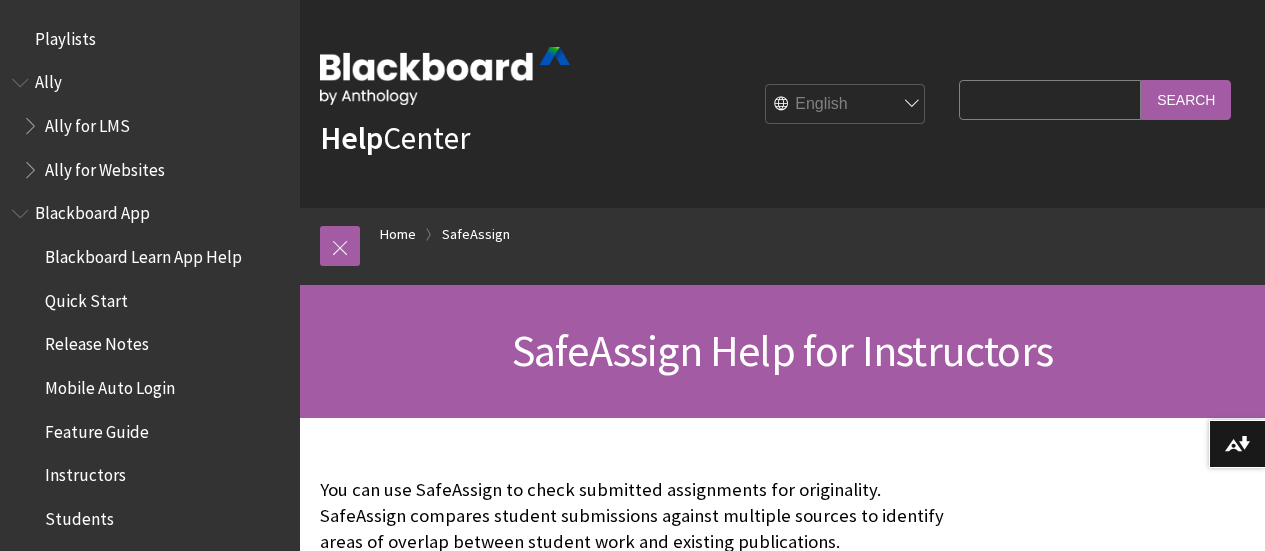 scroll, scrollTop: 0, scrollLeft: 0, axis: both 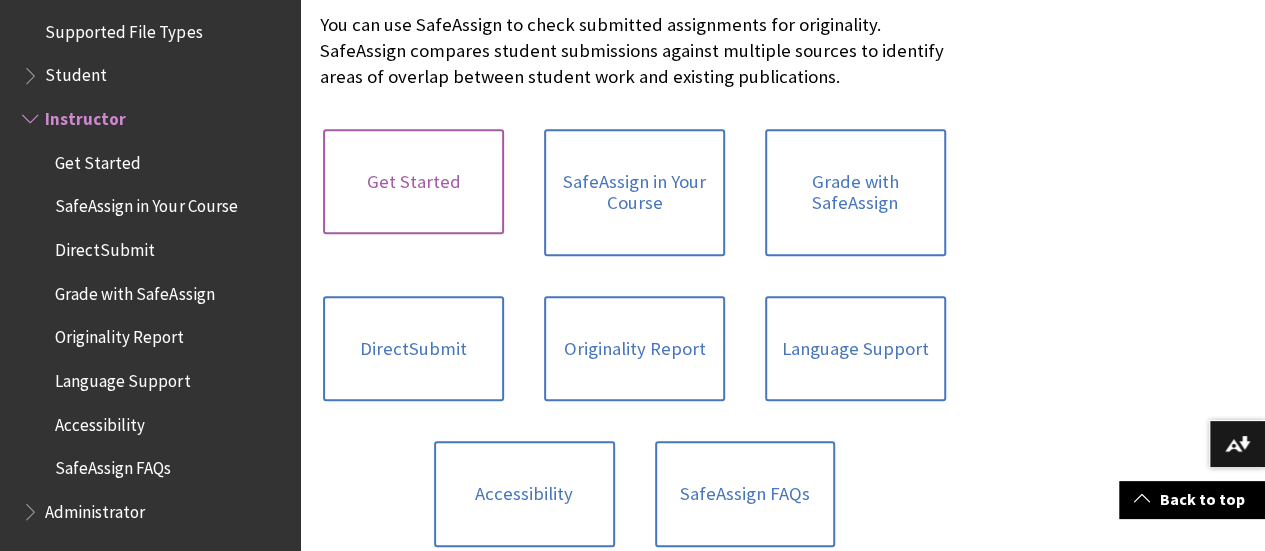 click on "Get Started" at bounding box center [413, 182] 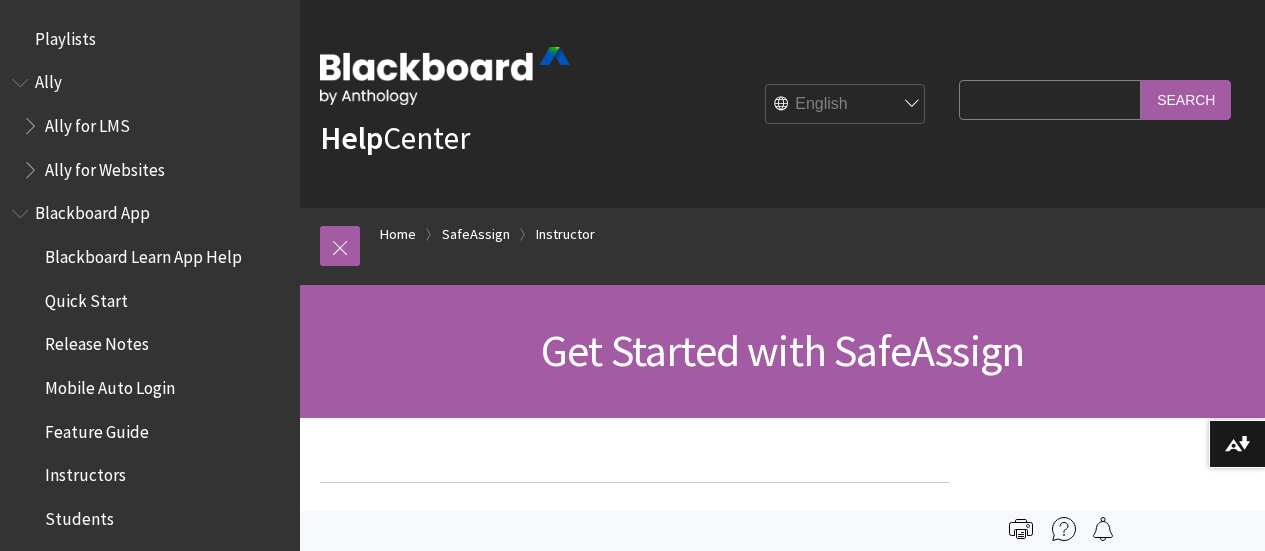 scroll, scrollTop: 0, scrollLeft: 0, axis: both 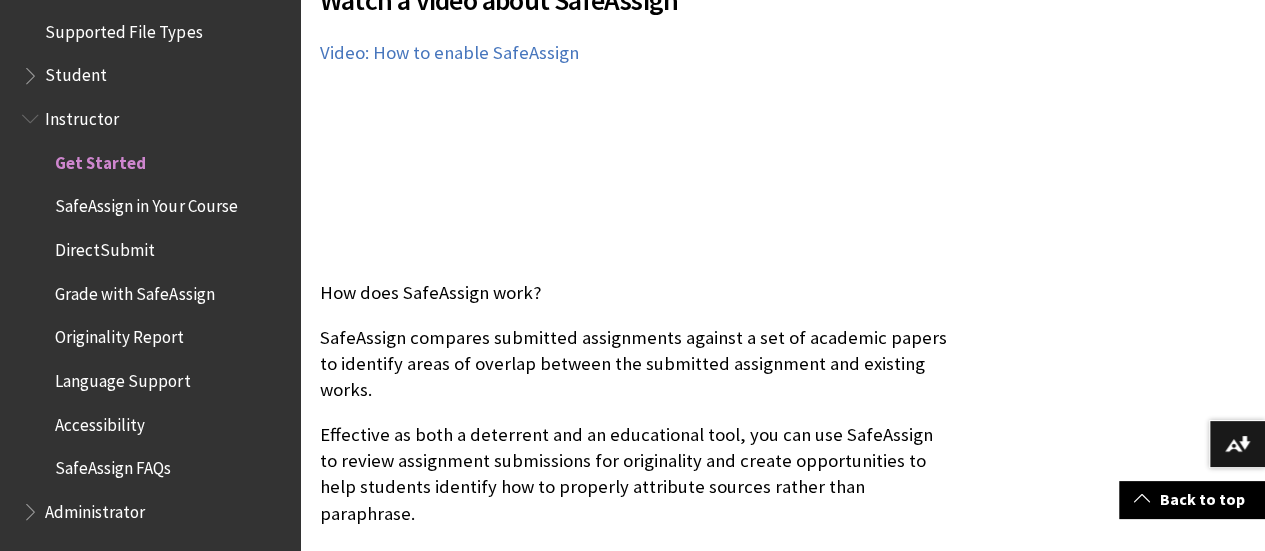 click on "Watch a video about SafeAssign The following narrated video provides a visual and auditory representation of some of the information included on this page. For a detailed description of what is portrayed in the video,  open the video on Vimeo . Video: How to enable SafeAssign" at bounding box center (634, 107) 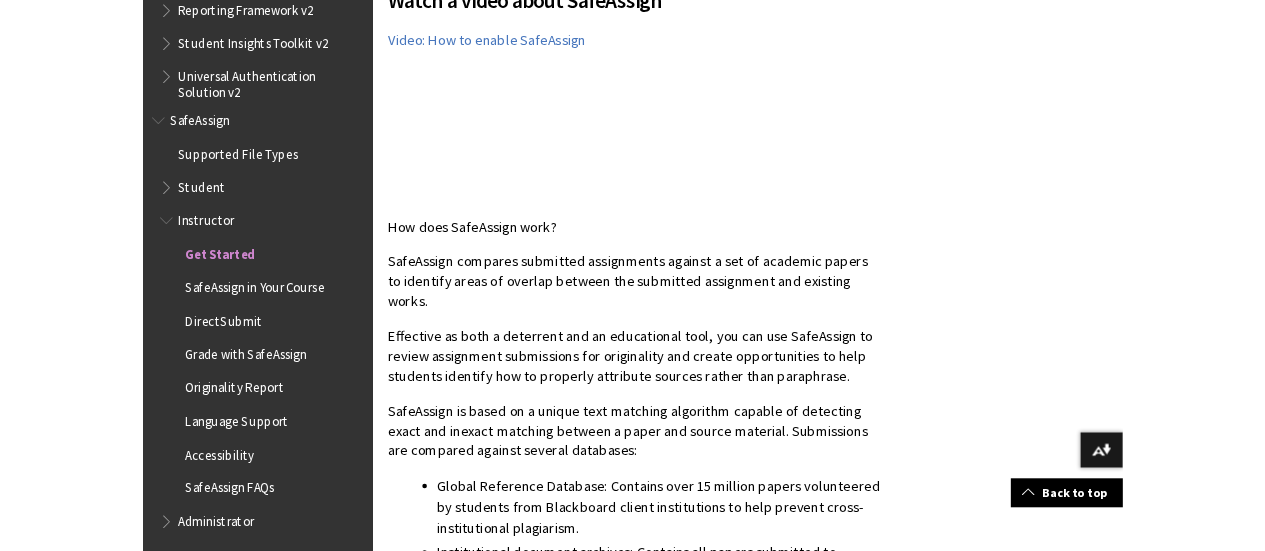scroll, scrollTop: 2579, scrollLeft: 0, axis: vertical 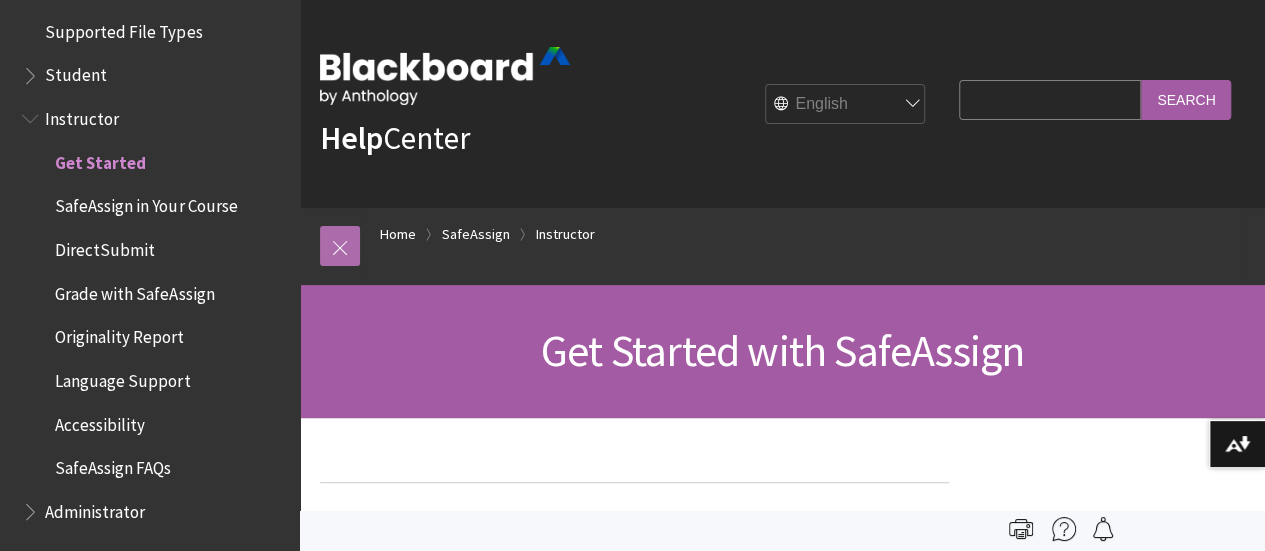 click at bounding box center (340, 246) 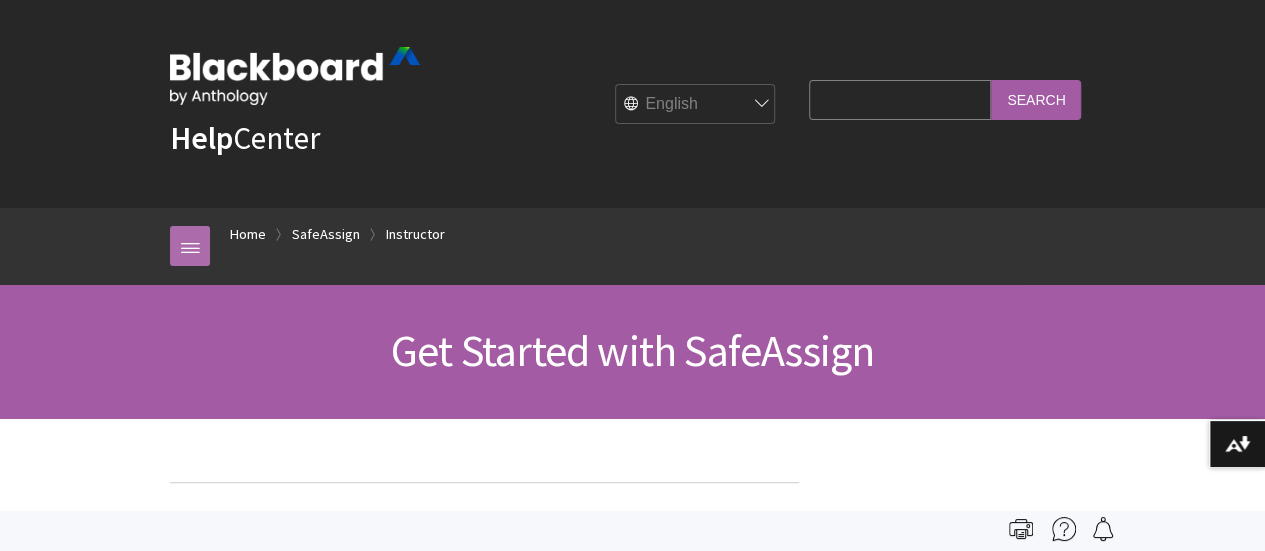 click at bounding box center [190, 246] 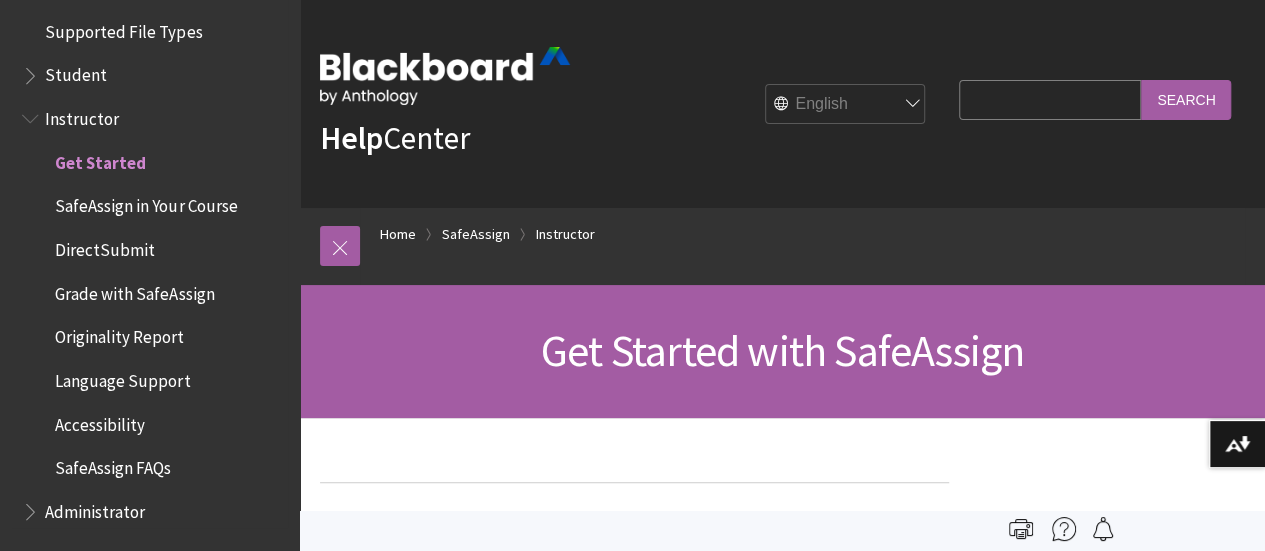click on "SafeAssign in Your Course" at bounding box center (146, 203) 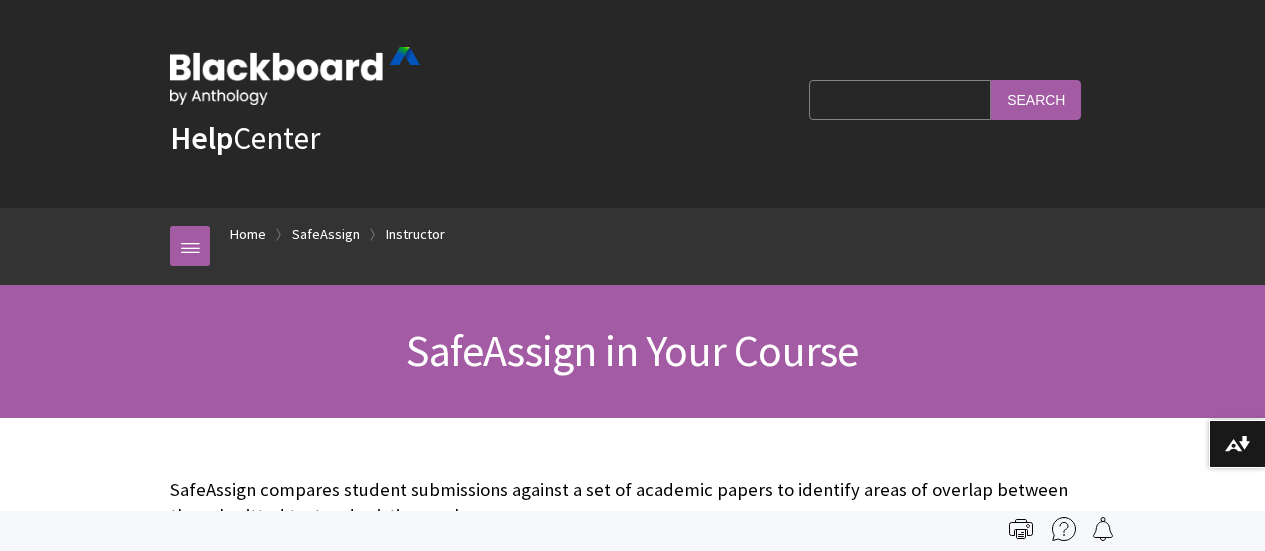 scroll, scrollTop: 520, scrollLeft: 0, axis: vertical 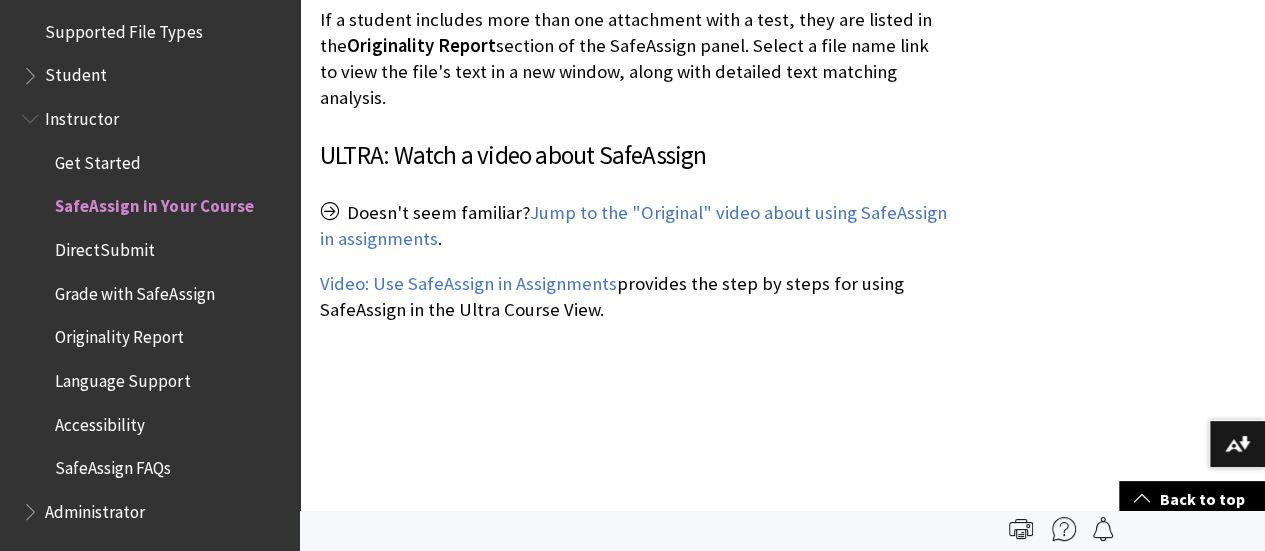 click on "Original: Turn on SafeAssign for an assessment Doesn't seem familiar?  Jump to the "Ultra" help about using SafeAssign in assignments . You can use SafeAssign plagiarism checking for any of your assignments. On the Create Assignment   page, expand  Submission Details . Select  Check submissions for plagiarism using SafeAssign . Optionally, select one or both options: Allow students to view the SafeAssign Originality Reports on their submissions. Exclude all student submissions for this assignment from the Institutional or Global Reference Databases. Complete the Create Assignment page. Select  Submit . When you create an assignment using SafeAssign, a grade column is automatically created in the Grade Center. When the assignment is ready for grading,  Needs Grading  appears in the Grade Center cell. Grade assignments from the Grade Center or access them from the Needs Grading page. Original: About the exclude submissions option You can accomplish this use case with these steps:" at bounding box center (634, 1322) 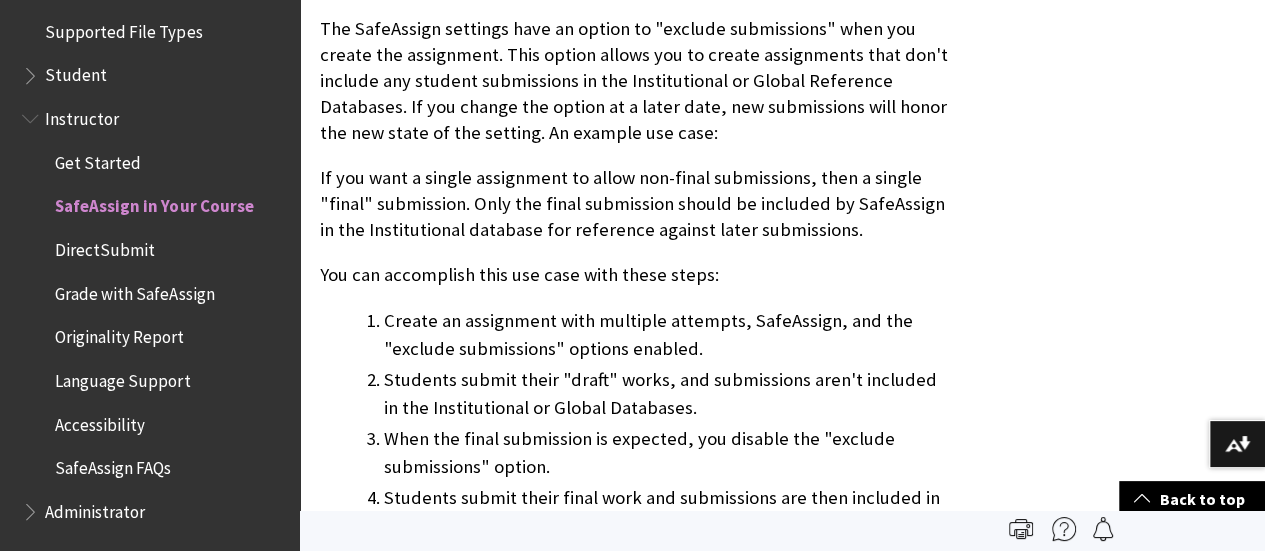 scroll, scrollTop: 3905, scrollLeft: 0, axis: vertical 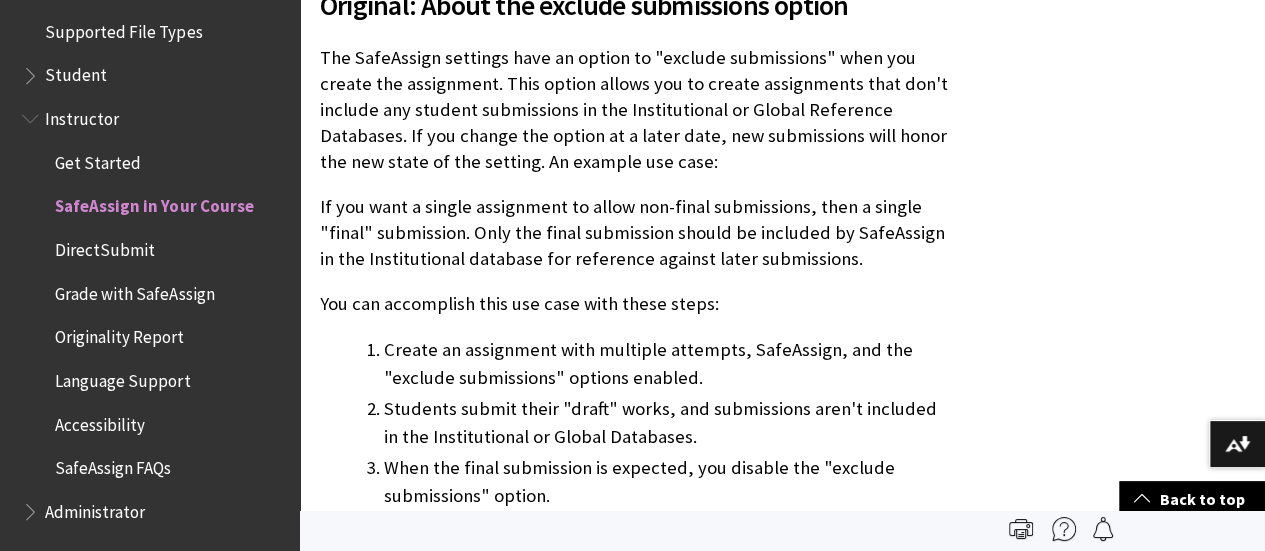 click on "DirectSubmit" at bounding box center (105, 246) 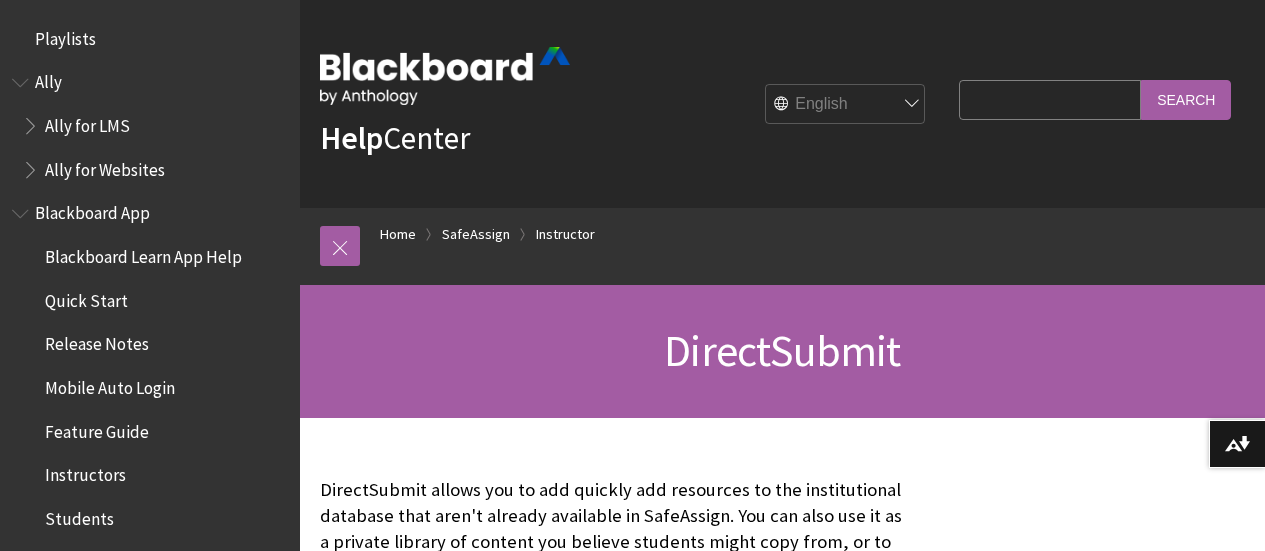 scroll, scrollTop: 411, scrollLeft: 0, axis: vertical 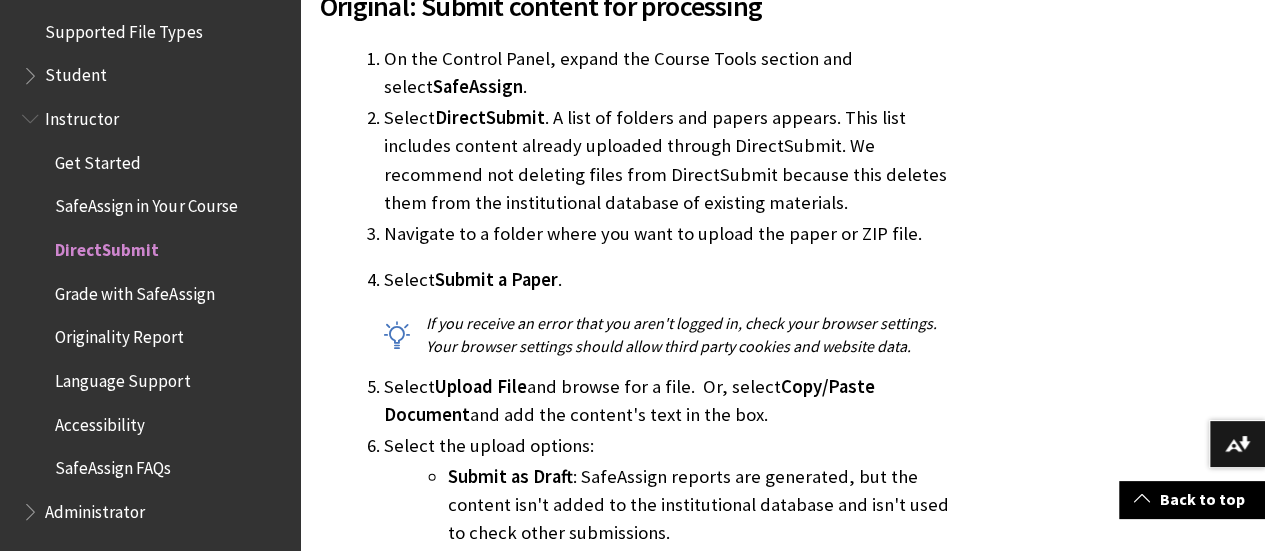 click on "If you receive an error that you aren't logged in, check your browser settings. Your browser settings should allow third party cookies and website data." at bounding box center [666, 334] 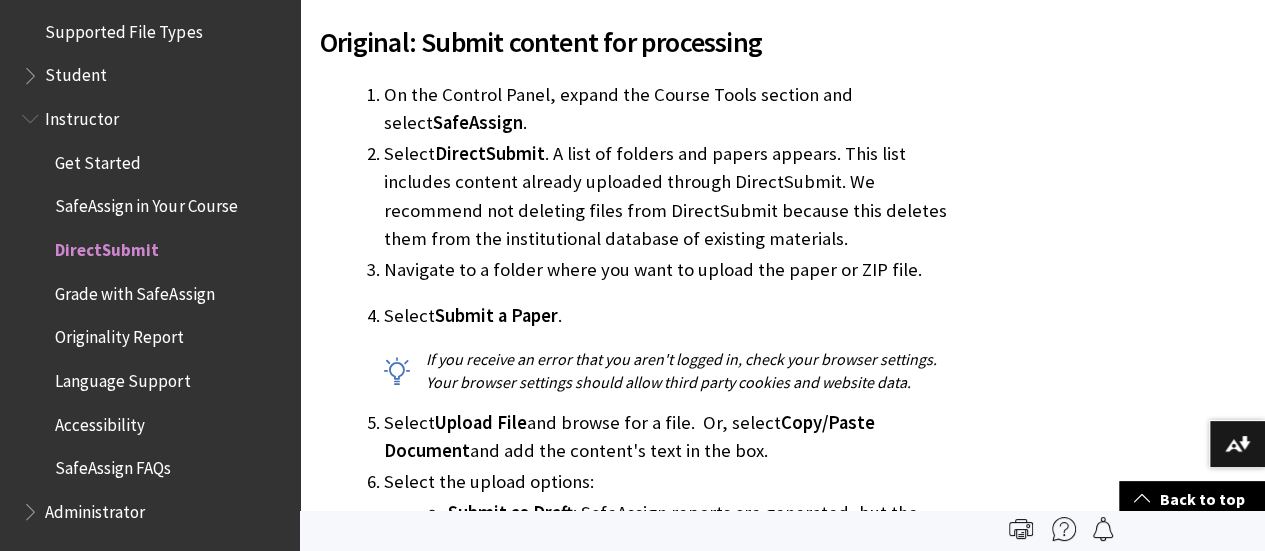 scroll, scrollTop: 3694, scrollLeft: 0, axis: vertical 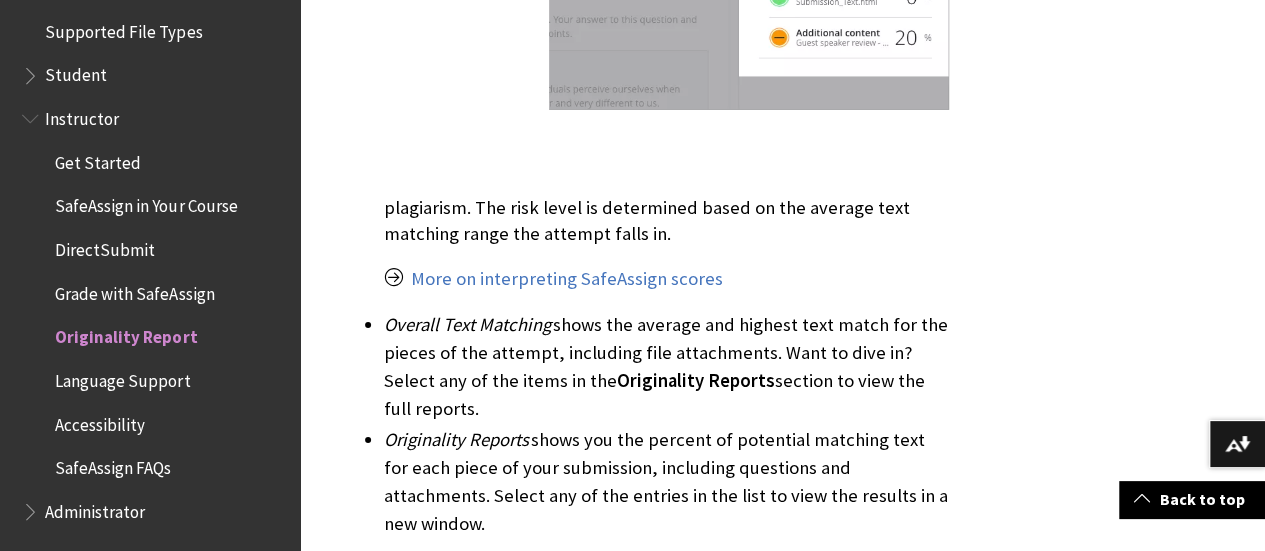 click on "More on interpreting SafeAssign scores" at bounding box center [567, 279] 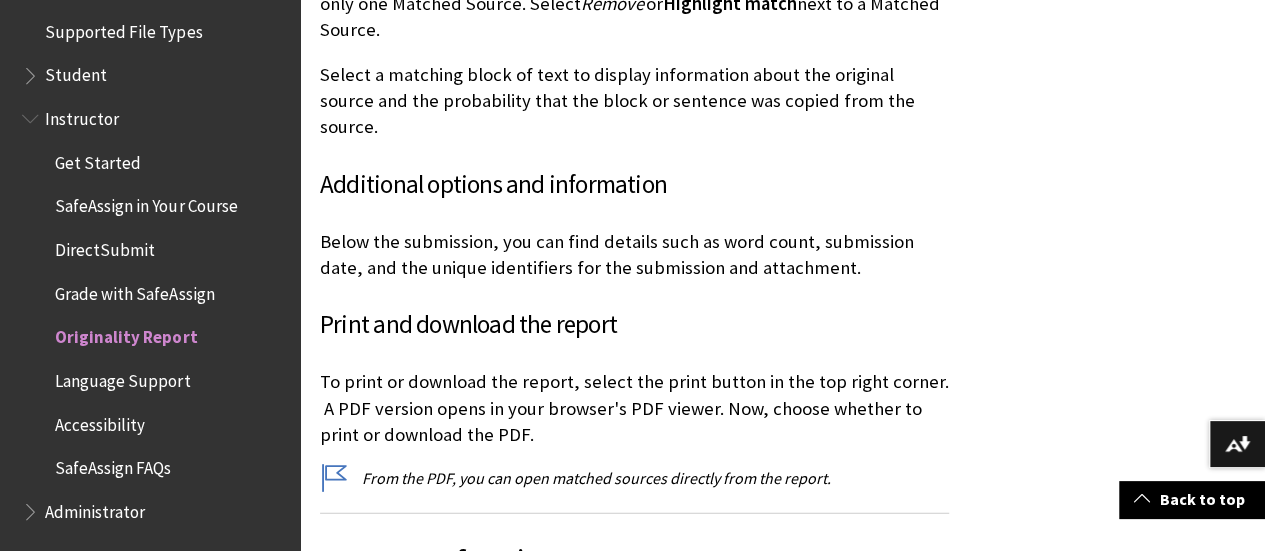 scroll, scrollTop: 6356, scrollLeft: 0, axis: vertical 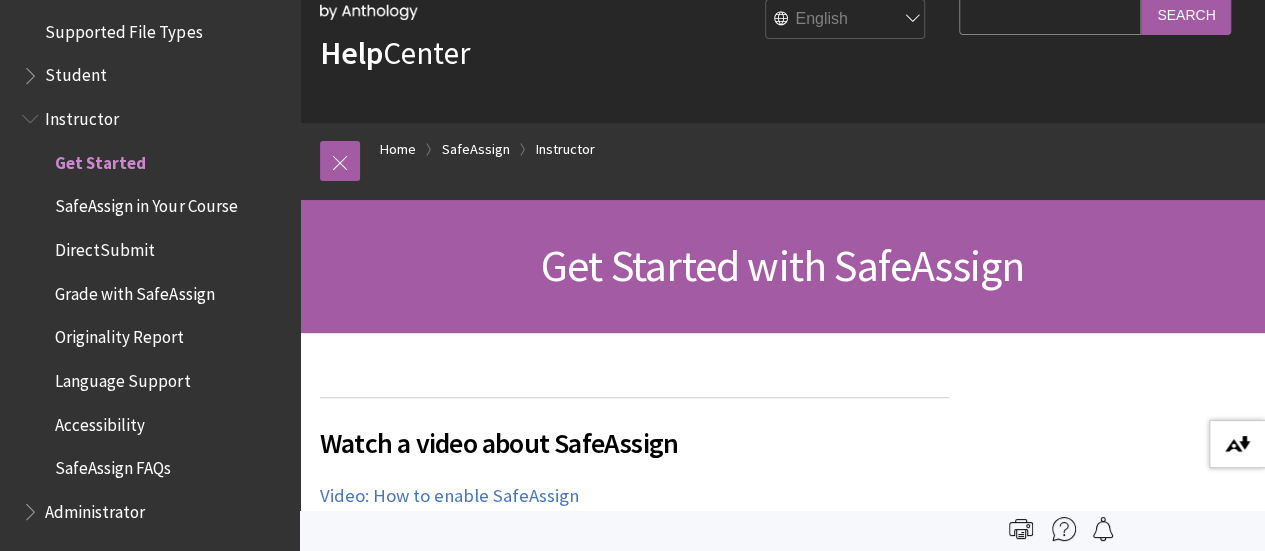 click on "Download alternative formats ..." at bounding box center [1237, 444] 